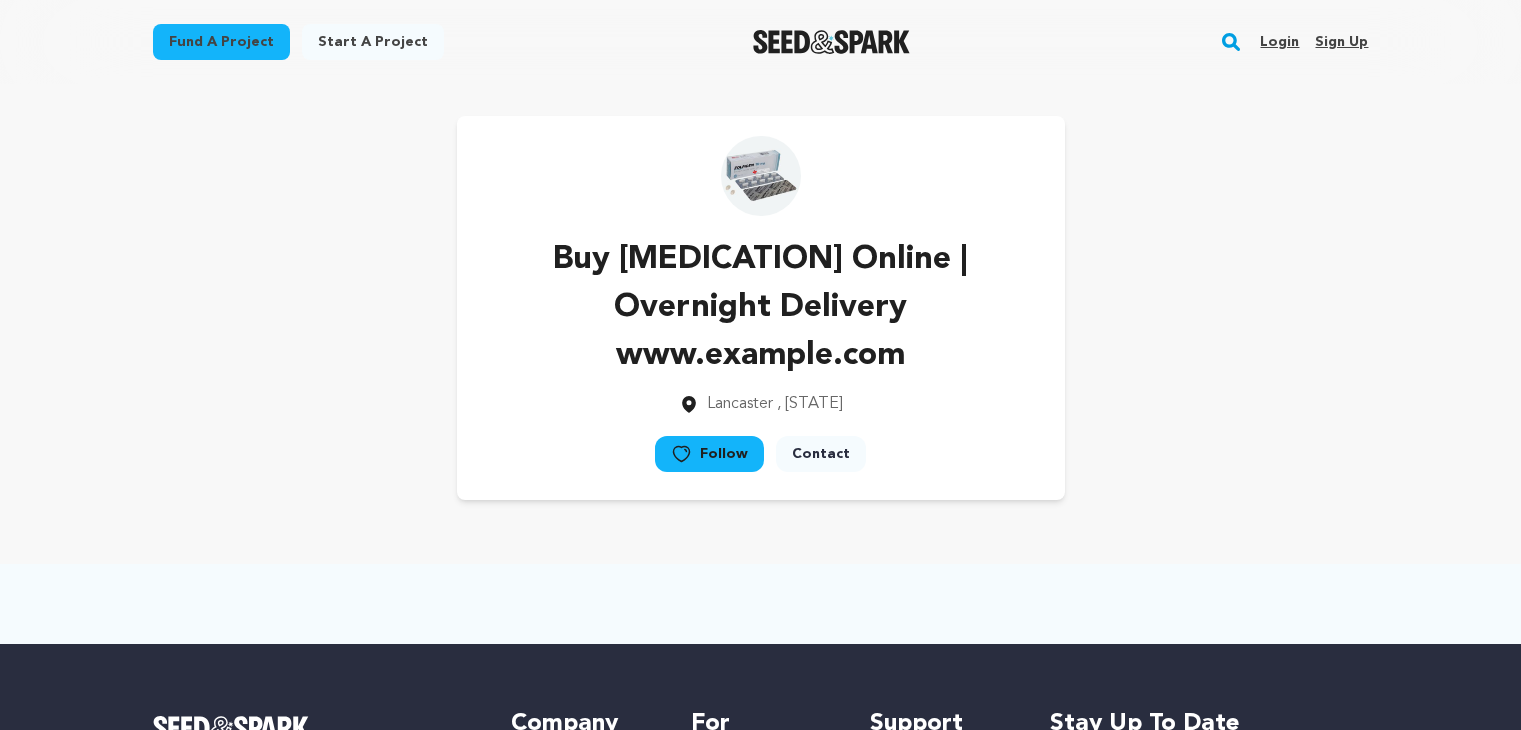 scroll, scrollTop: 0, scrollLeft: 0, axis: both 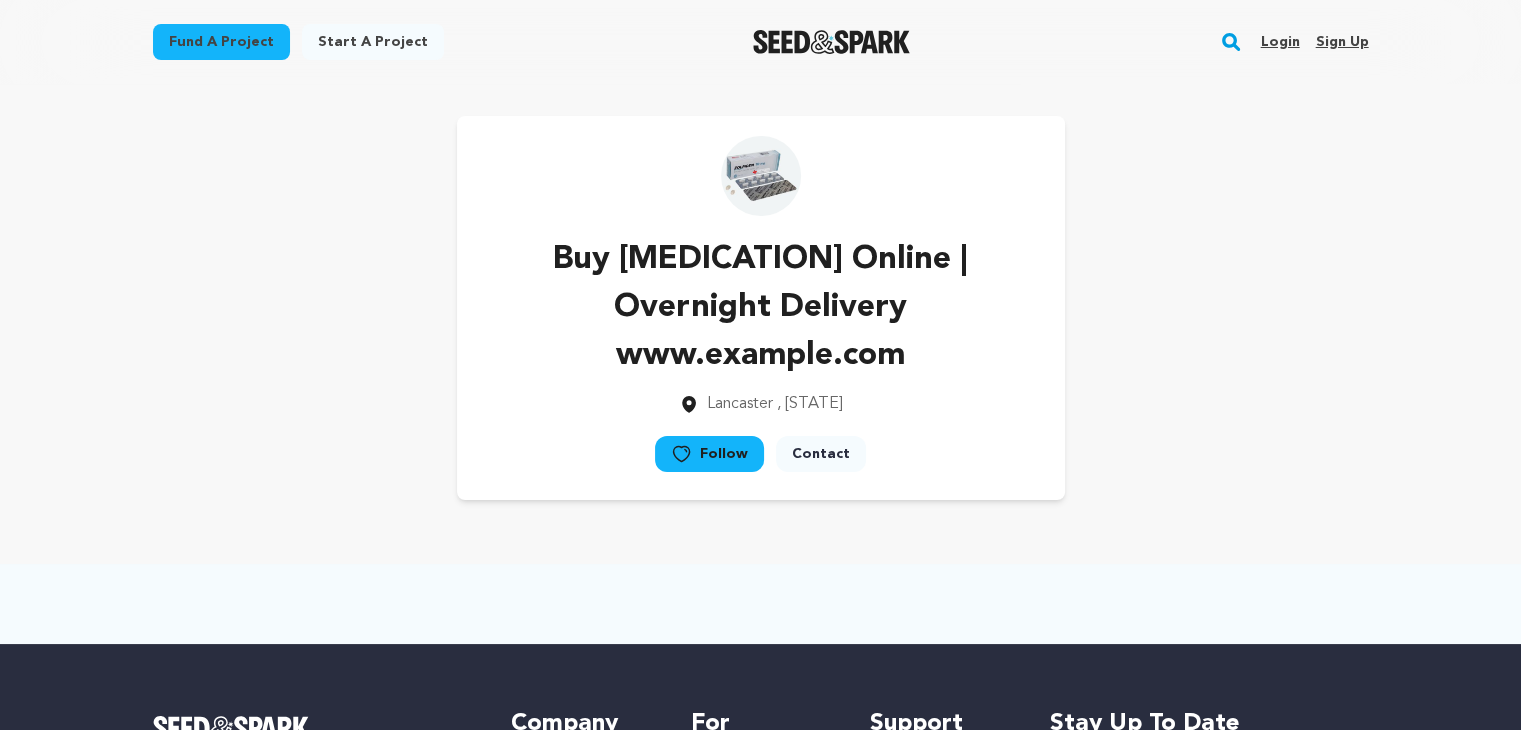 click on "Sign up" at bounding box center [1341, 42] 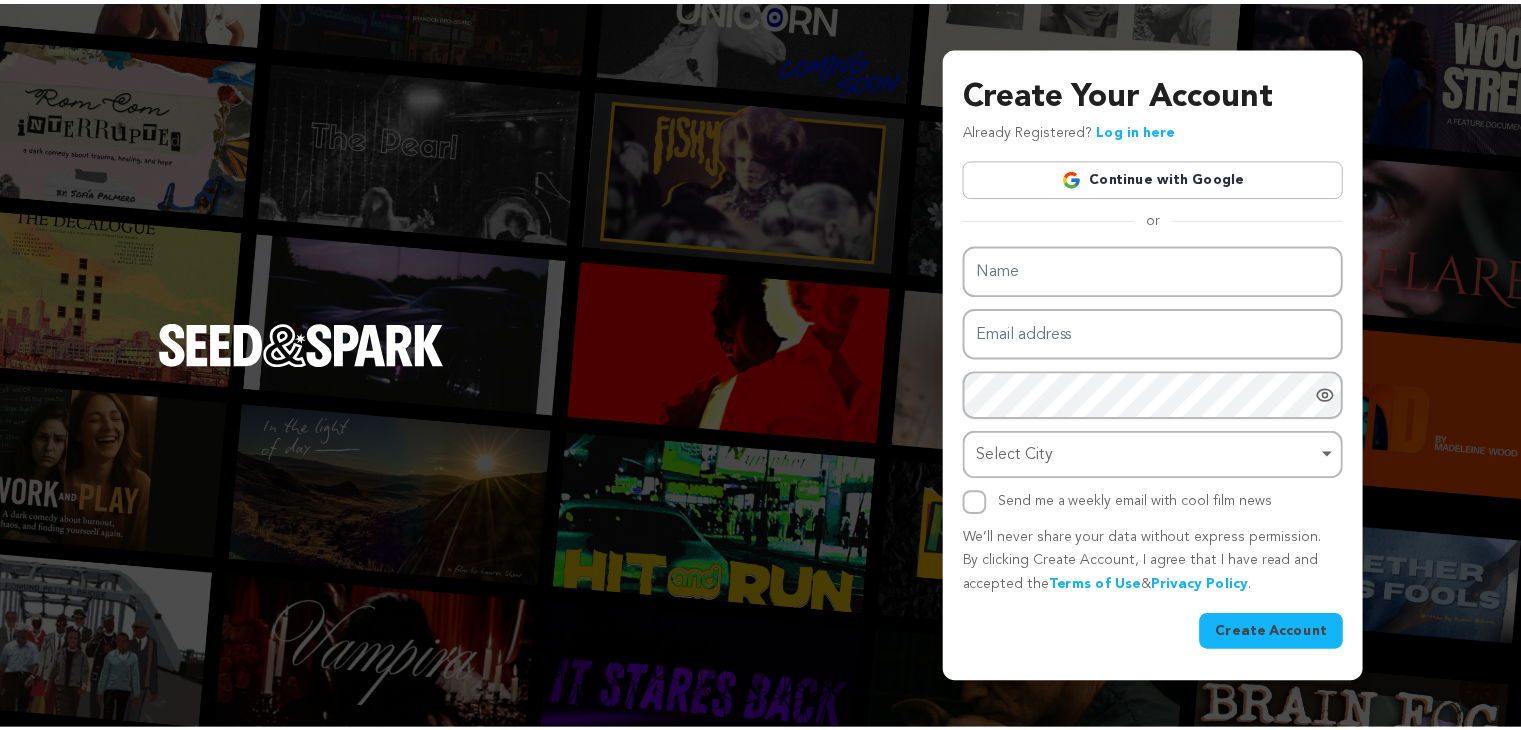 scroll, scrollTop: 0, scrollLeft: 0, axis: both 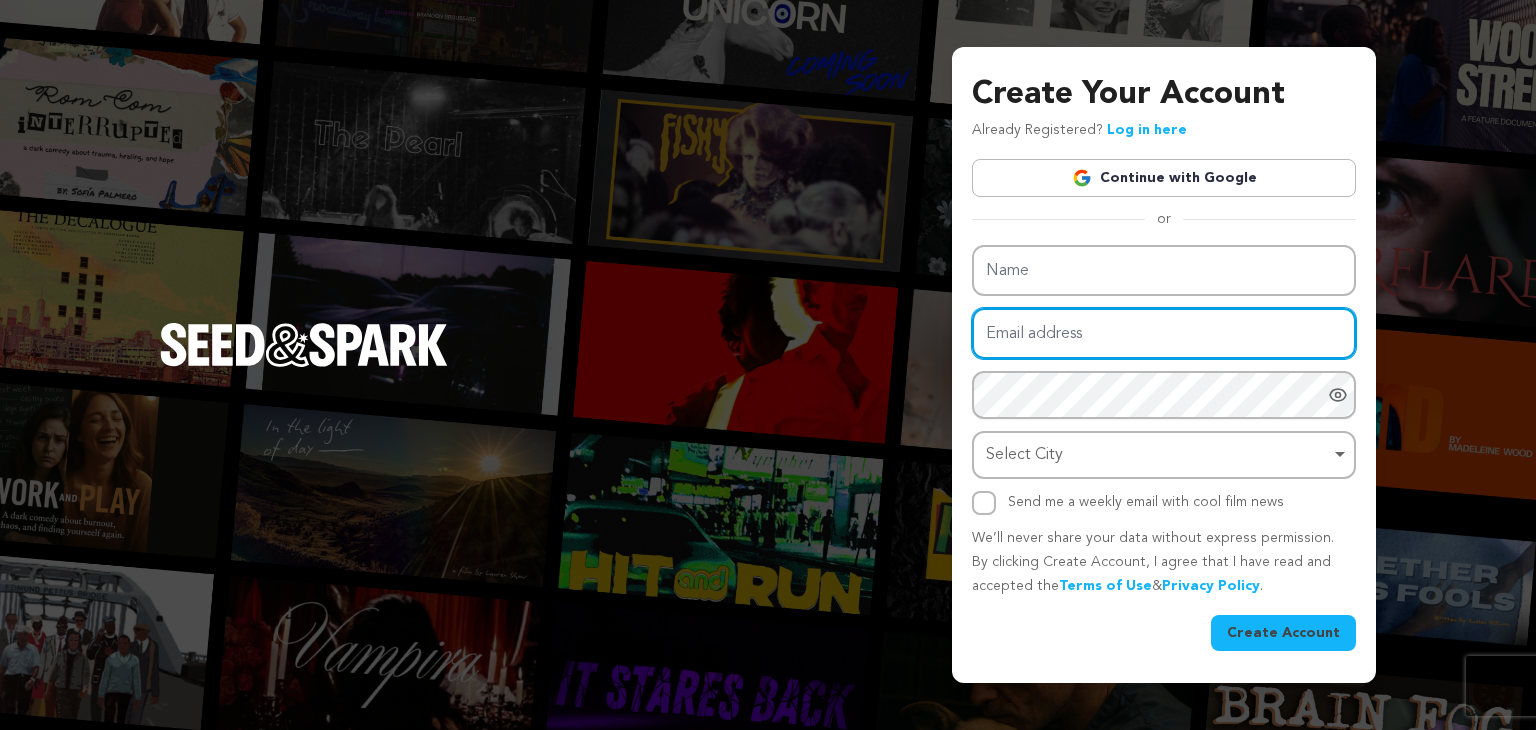 type on "[EMAIL]" 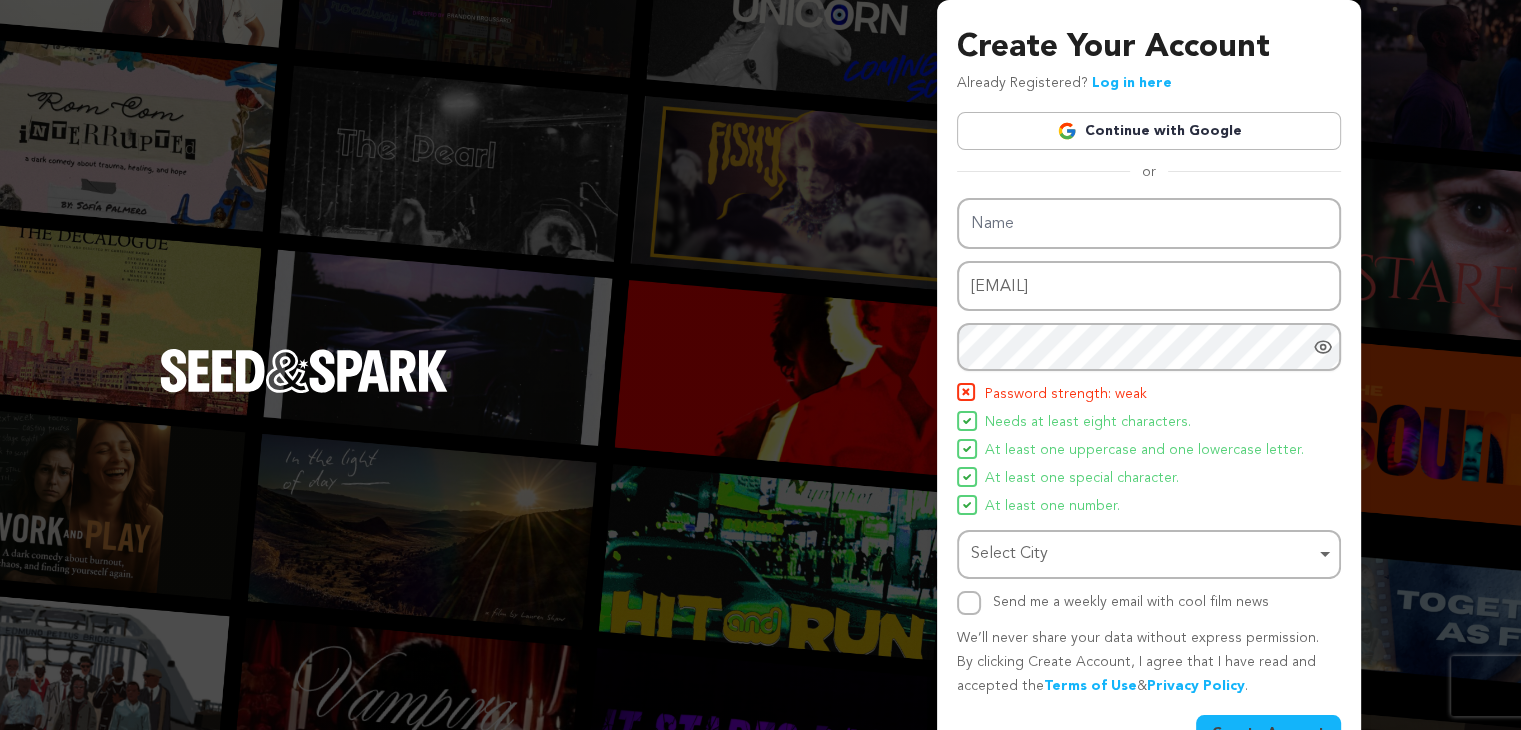 drag, startPoint x: 1172, startPoint y: 229, endPoint x: 341, endPoint y: 776, distance: 994.8718 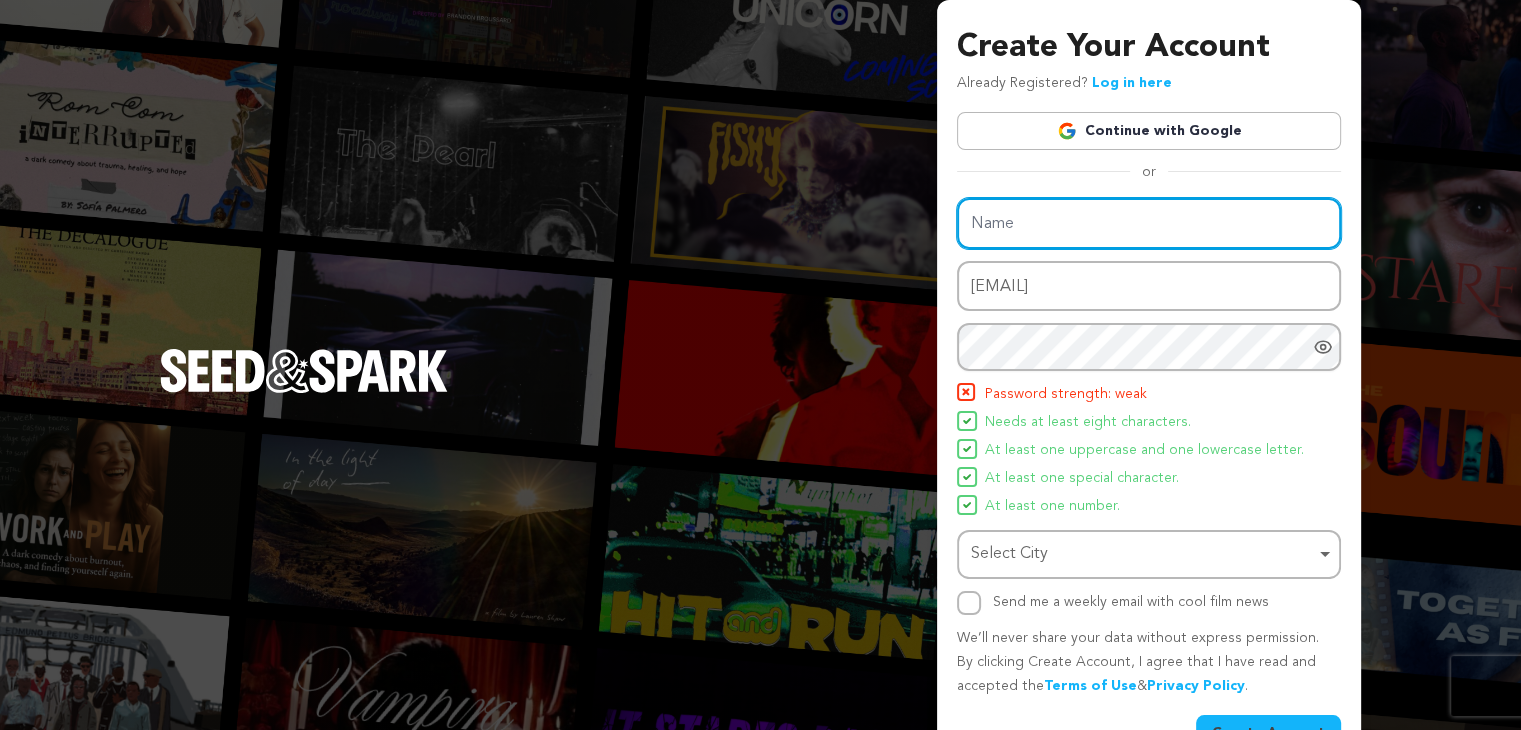 drag, startPoint x: 341, startPoint y: 776, endPoint x: 977, endPoint y: 215, distance: 848.06665 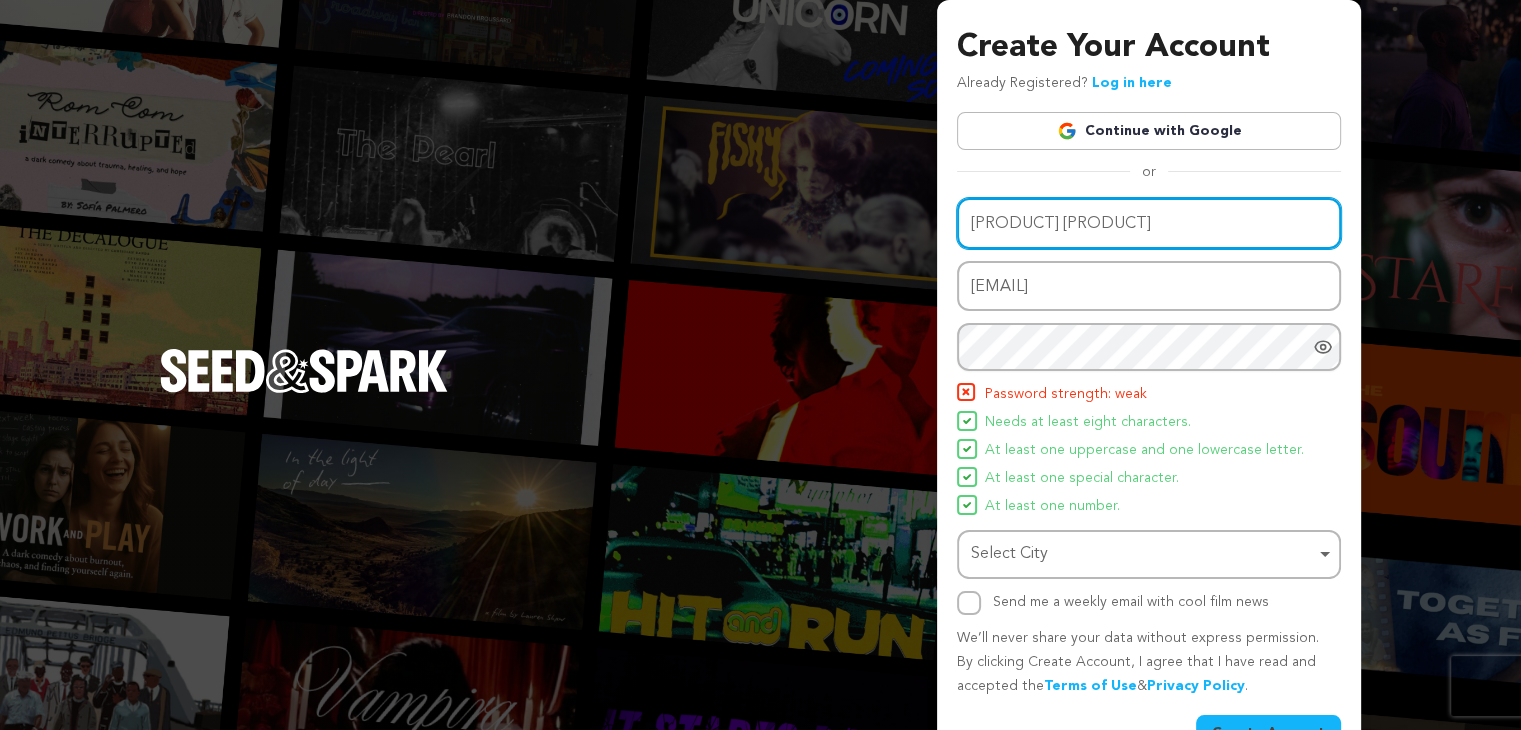 type on "Percocet Online Overnight | Buy Percocet Online" 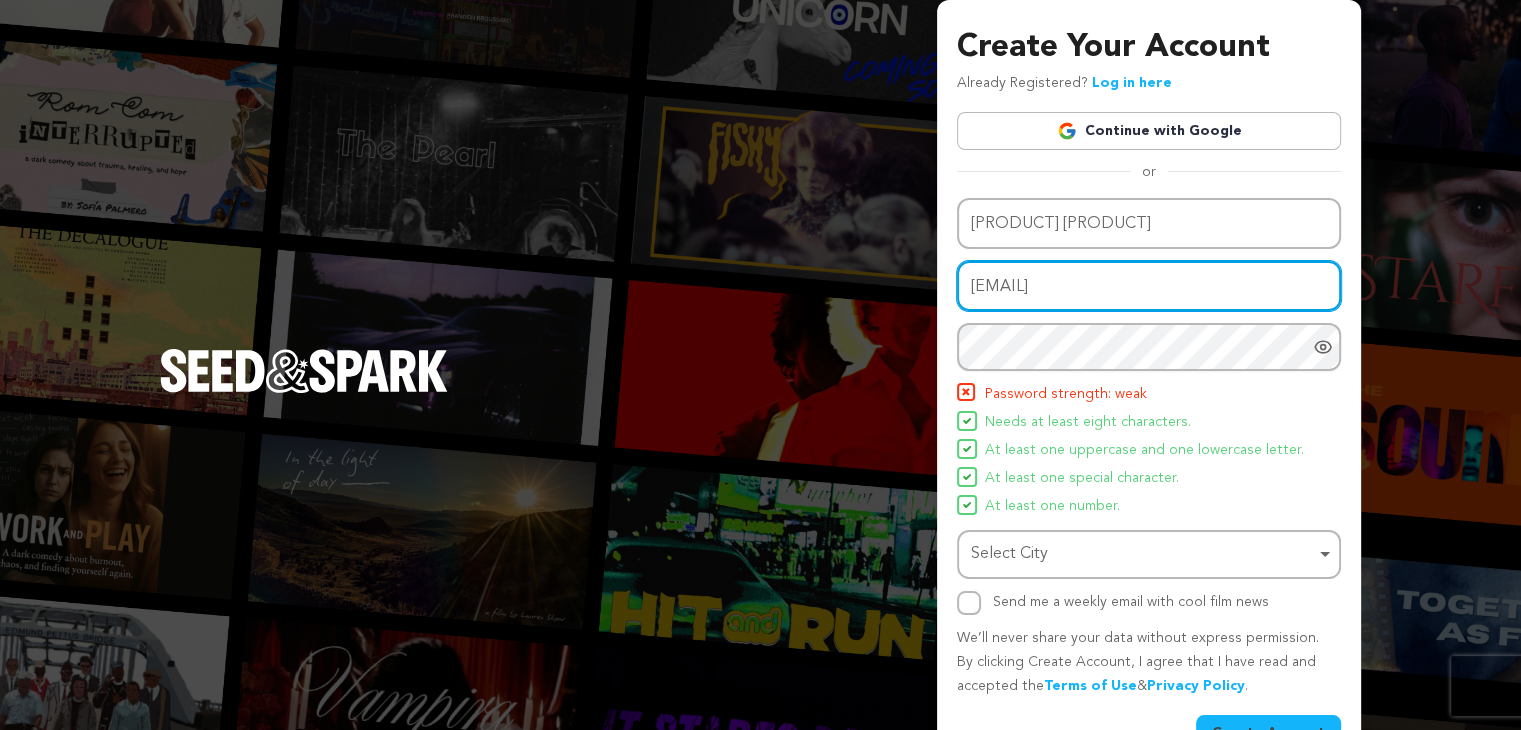 drag, startPoint x: 1159, startPoint y: 295, endPoint x: 938, endPoint y: 293, distance: 221.00905 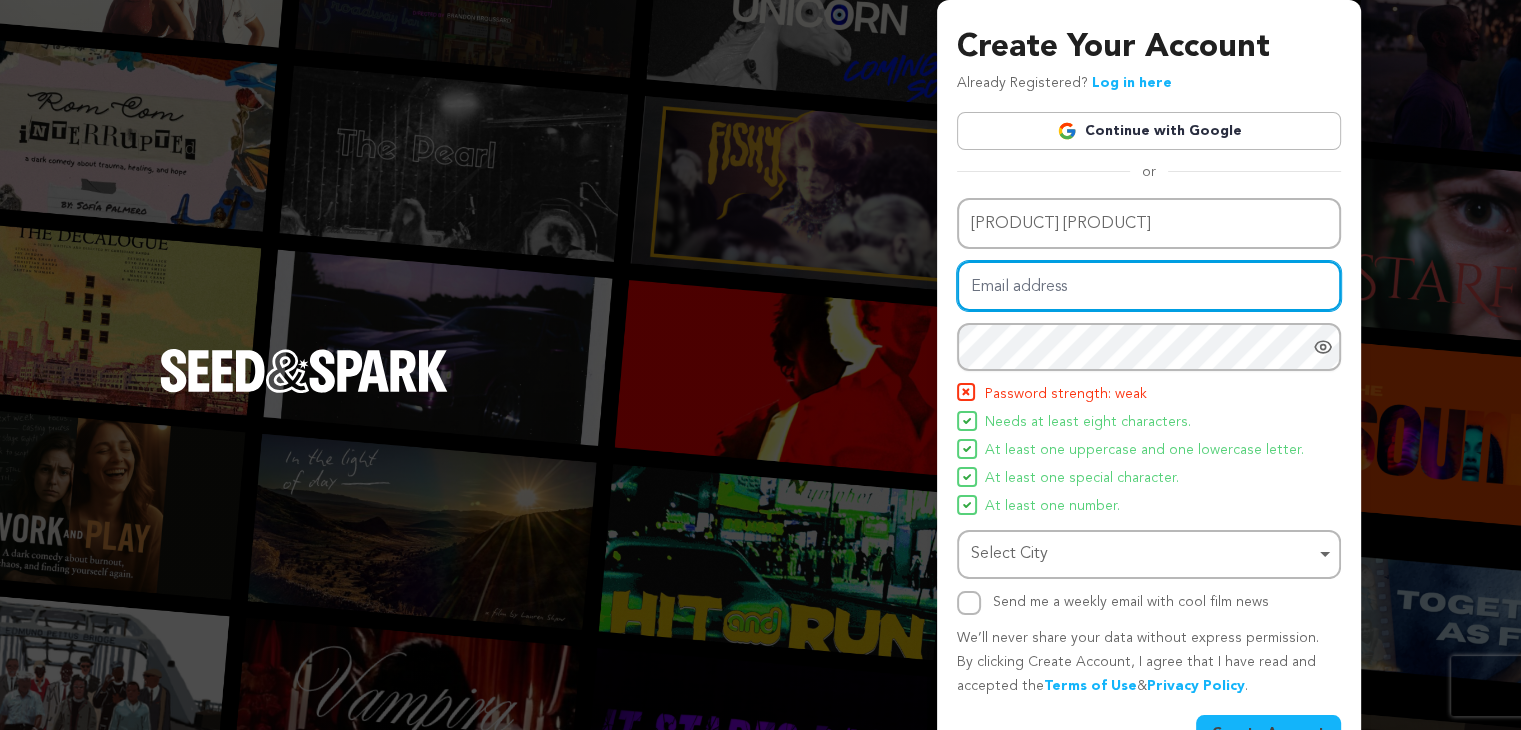 click on "Email address" at bounding box center [1149, 286] 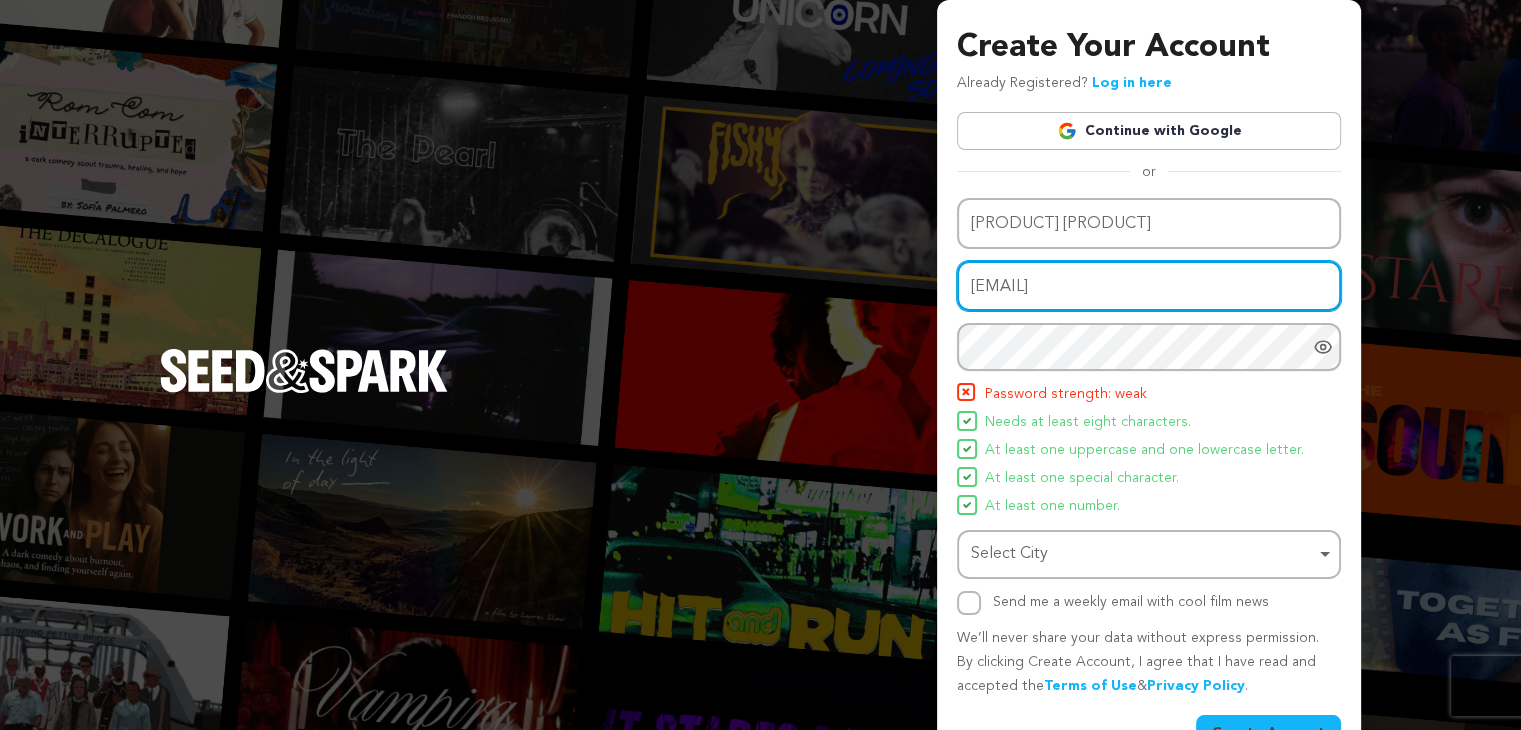 type on "hixadik752@nicext.com" 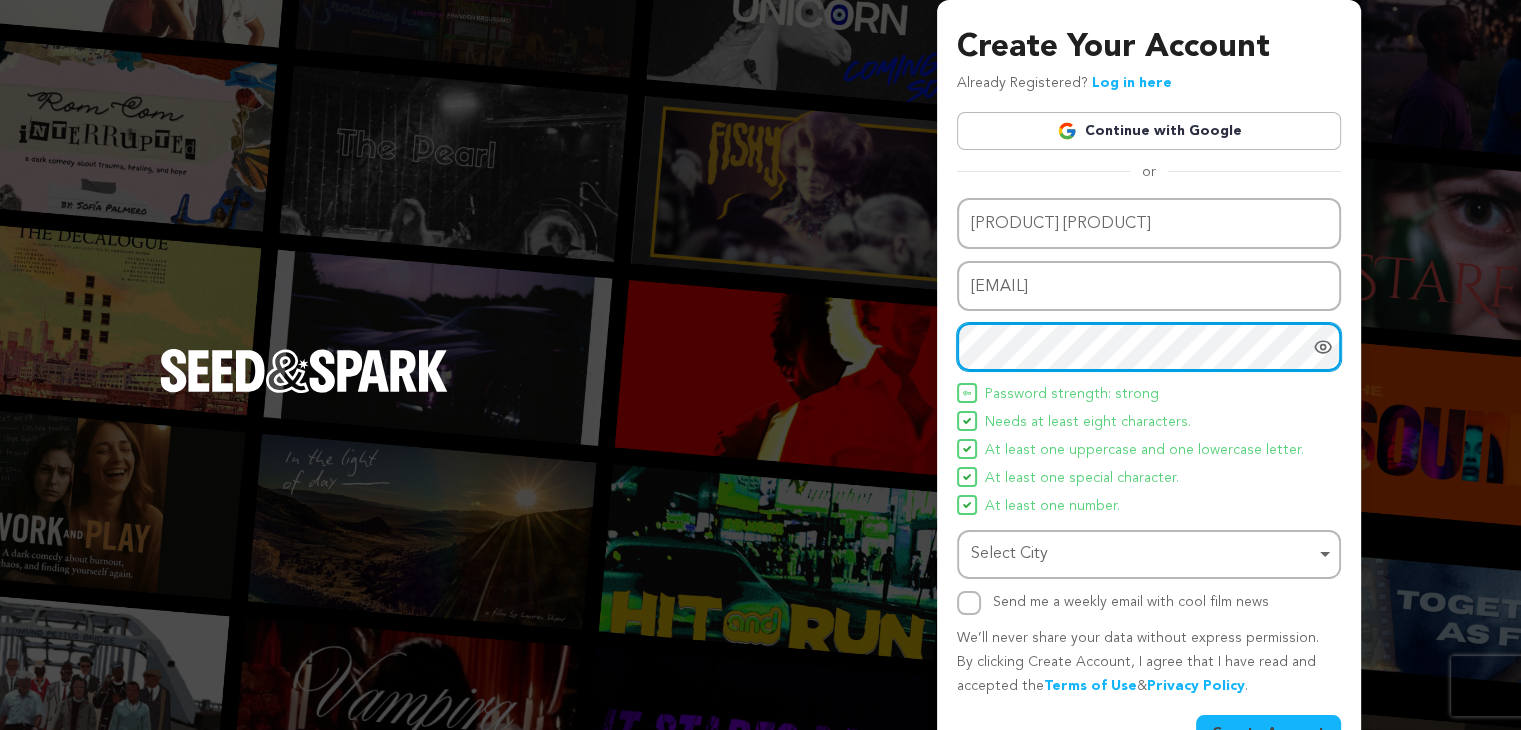 click on "Select City Remove item" at bounding box center [1143, 554] 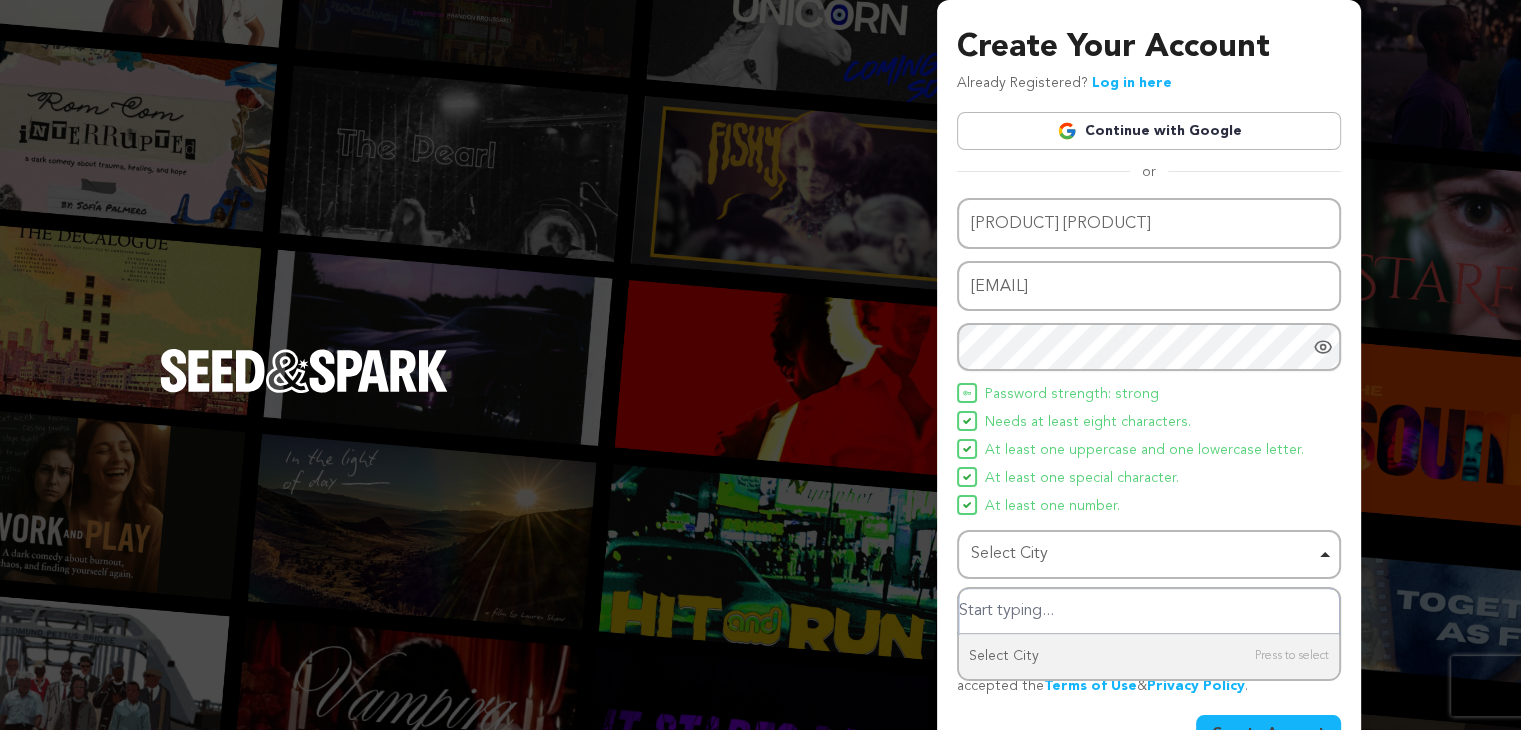 click at bounding box center [1149, 611] 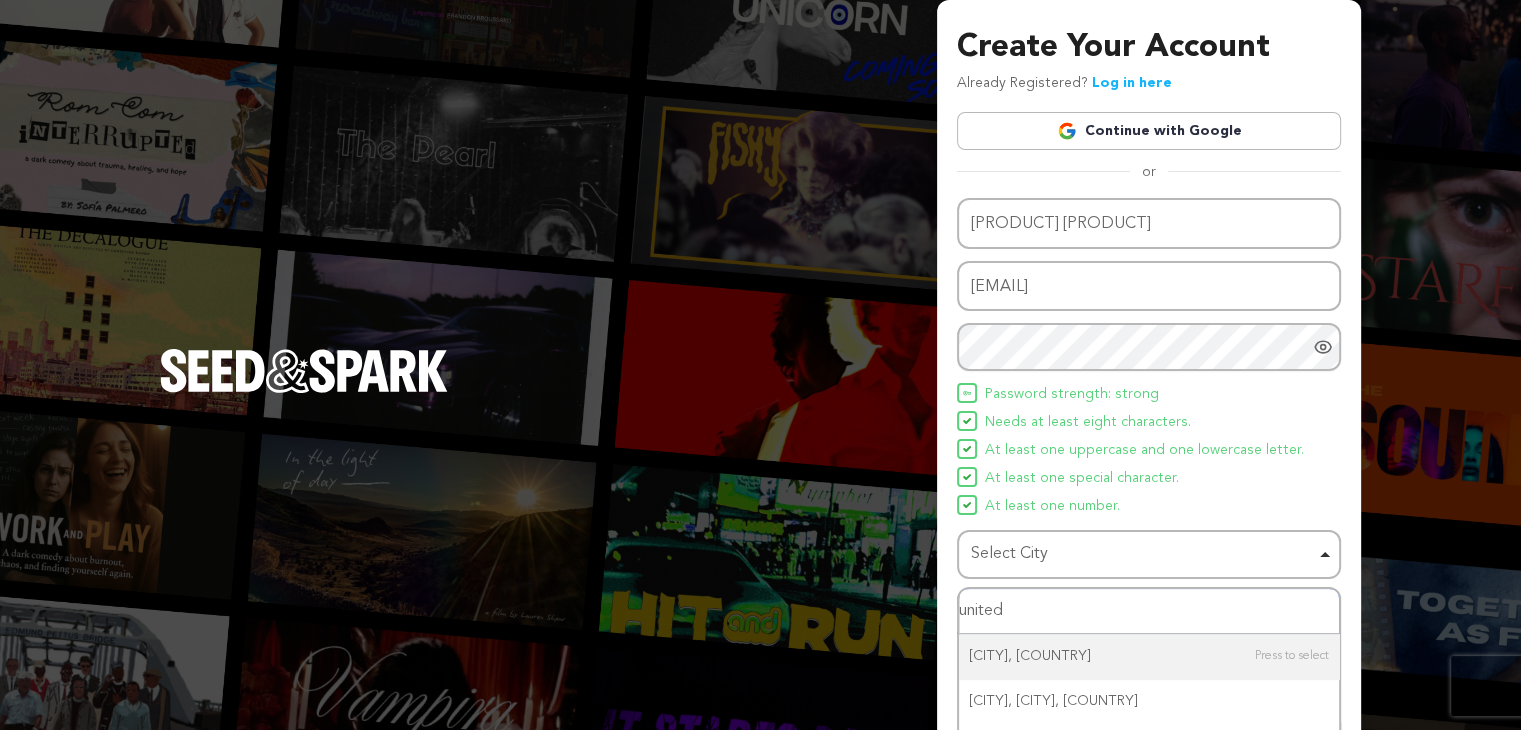 drag, startPoint x: 982, startPoint y: 614, endPoint x: 1210, endPoint y: 761, distance: 271.2803 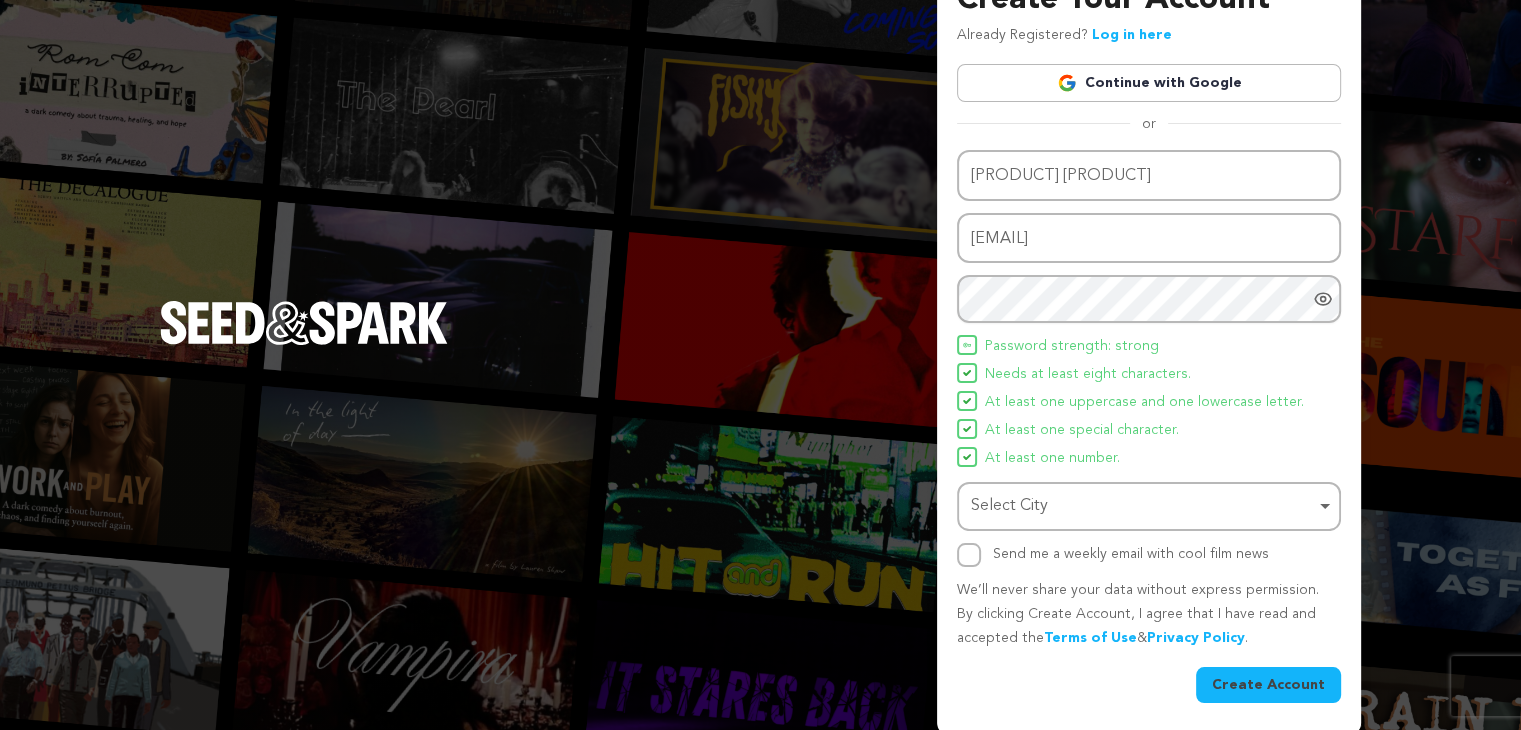 scroll, scrollTop: 52, scrollLeft: 0, axis: vertical 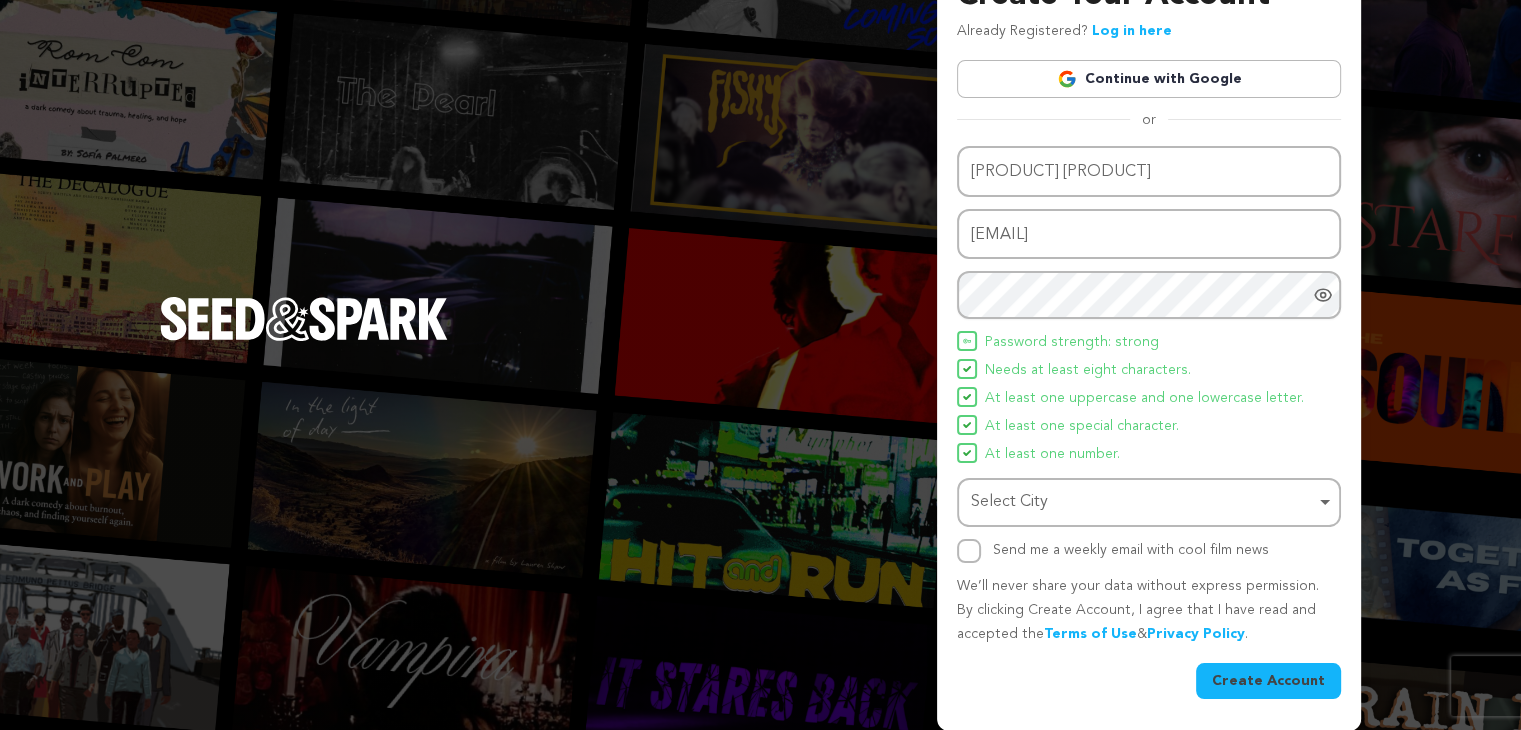 click on "Select City Remove item" at bounding box center (1143, 502) 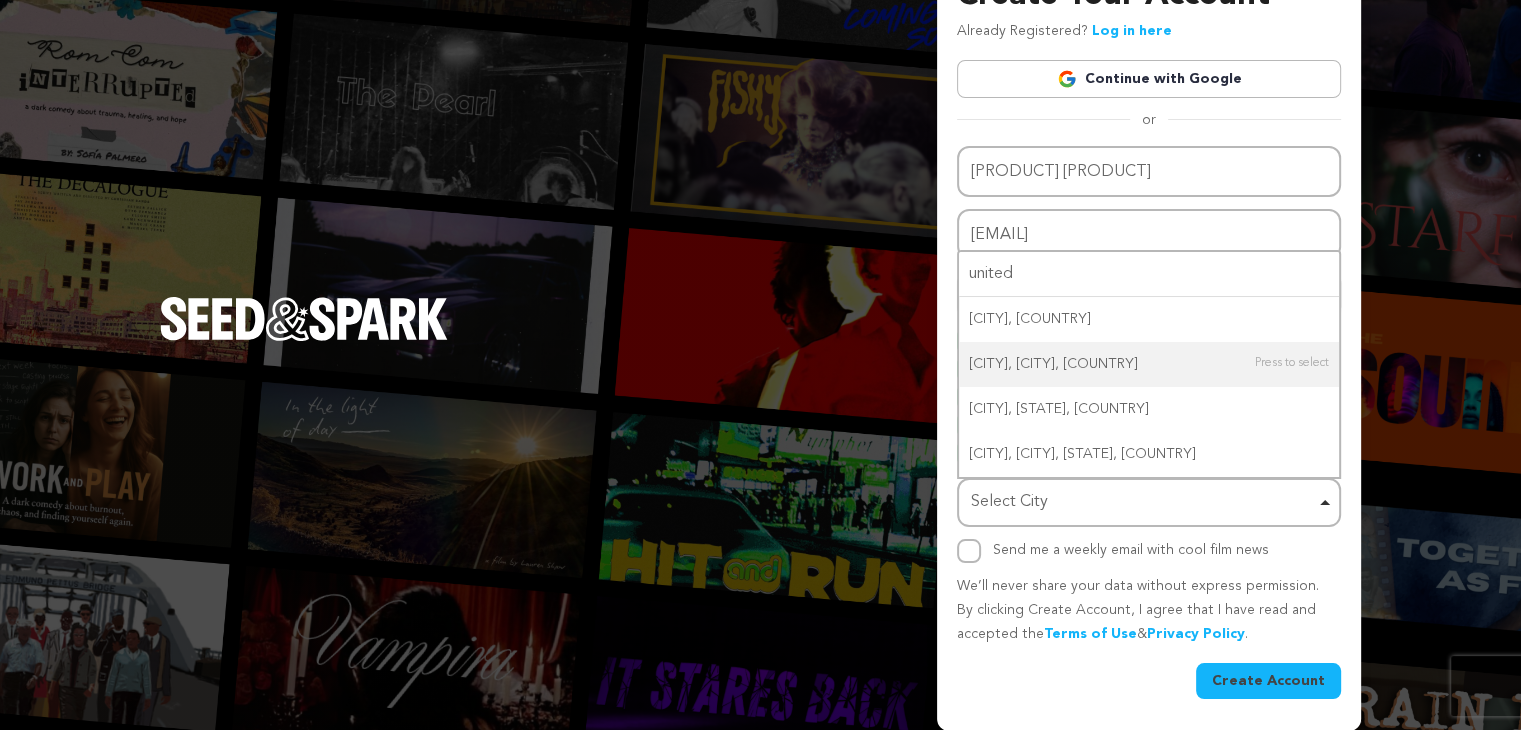 type 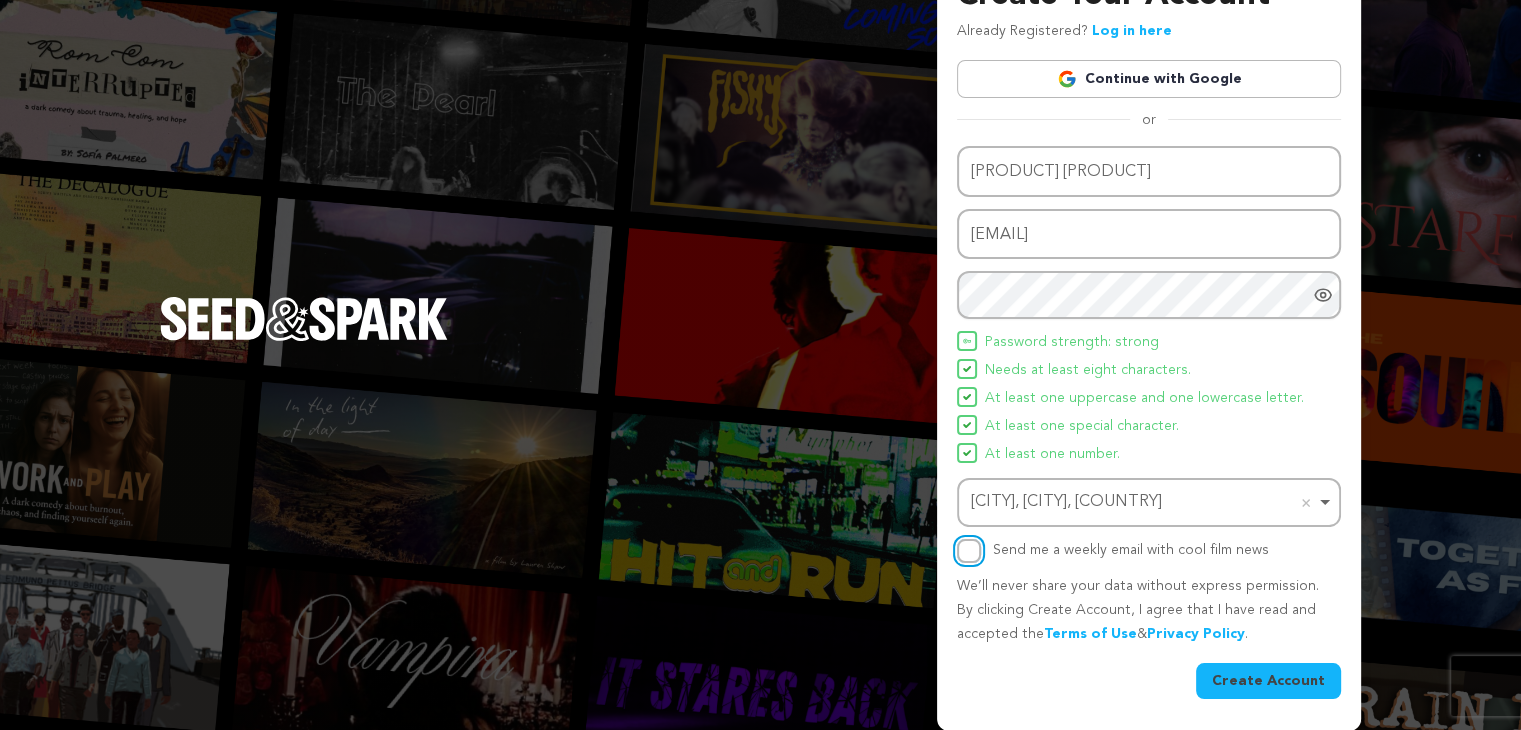 click on "Send me a weekly email with cool film news" at bounding box center (969, 551) 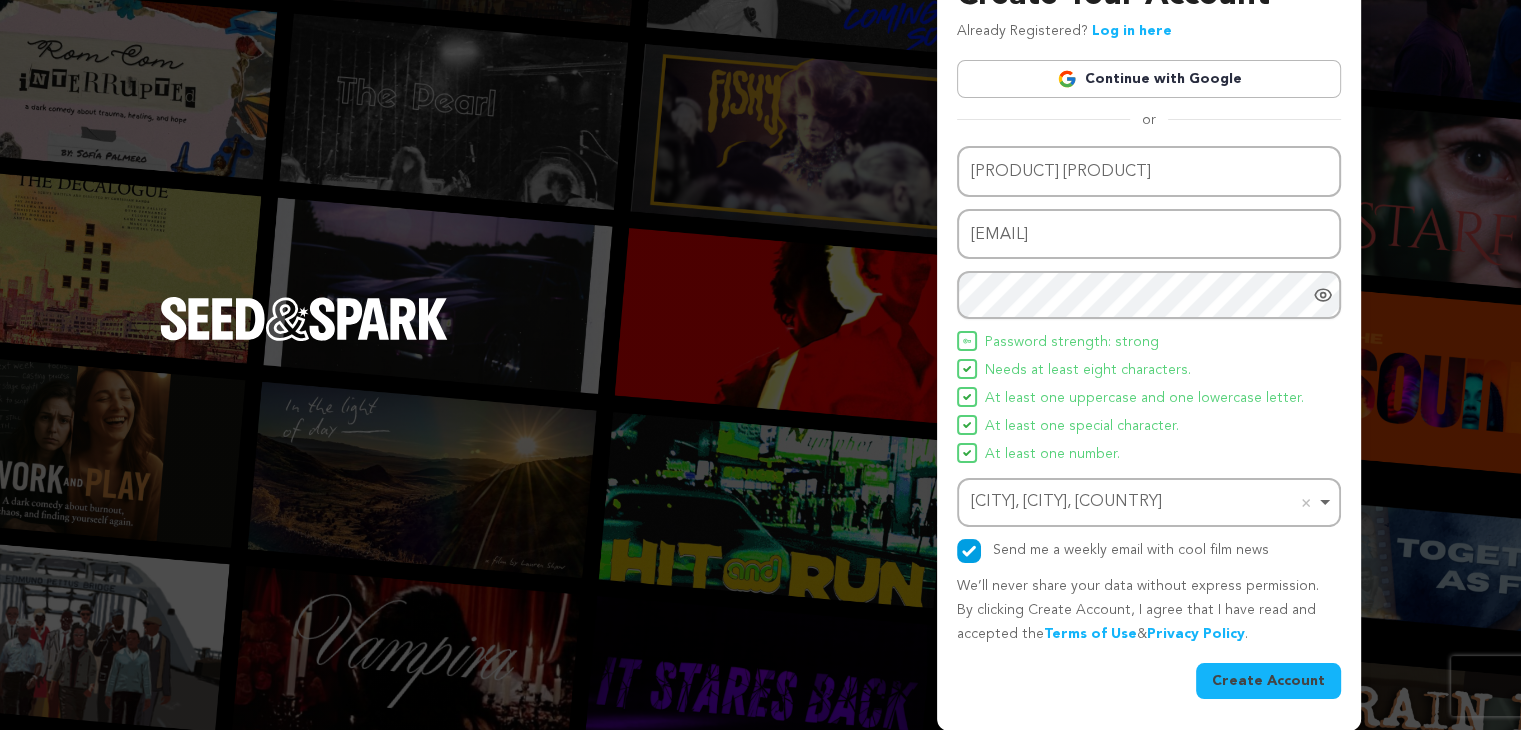 click on "Create Account" at bounding box center [1268, 681] 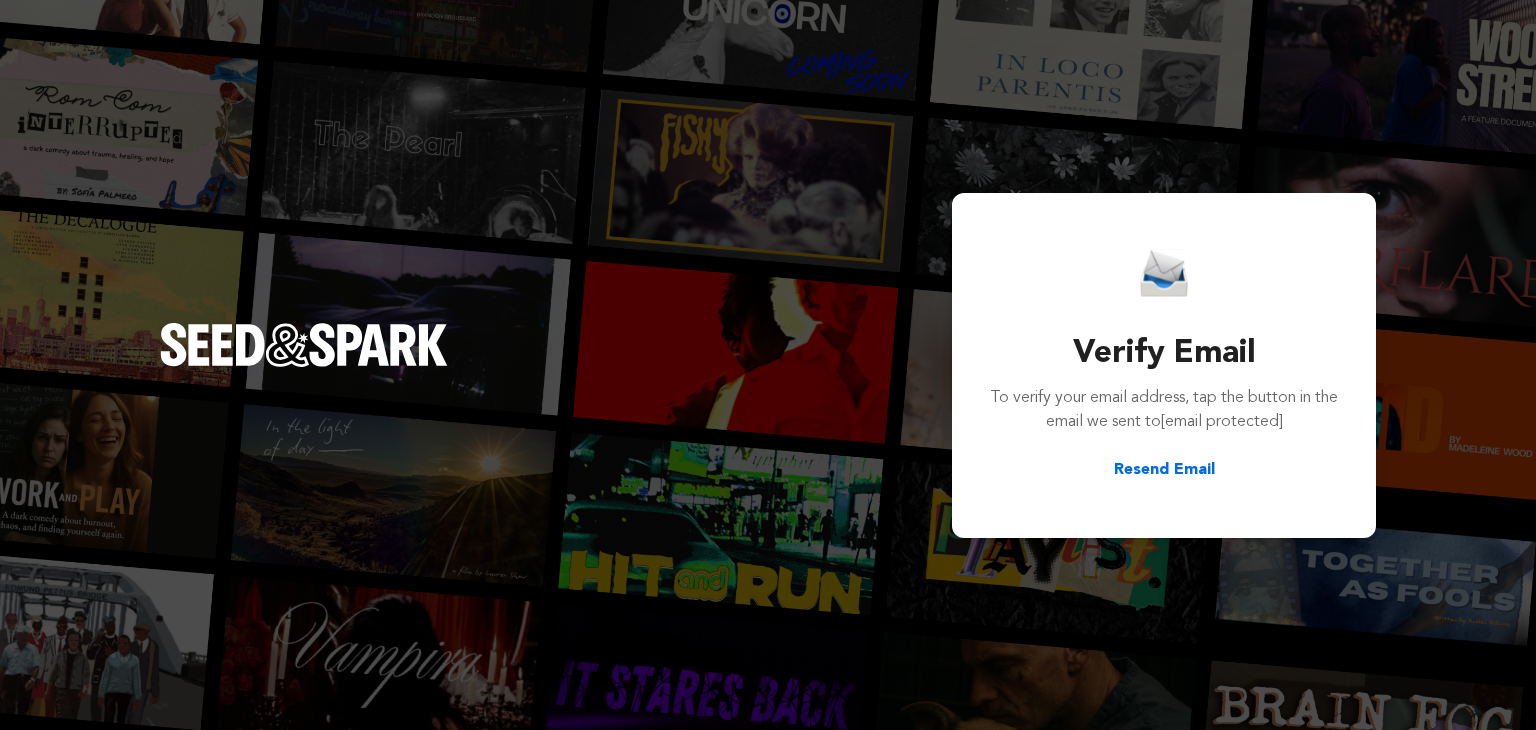 scroll, scrollTop: 0, scrollLeft: 0, axis: both 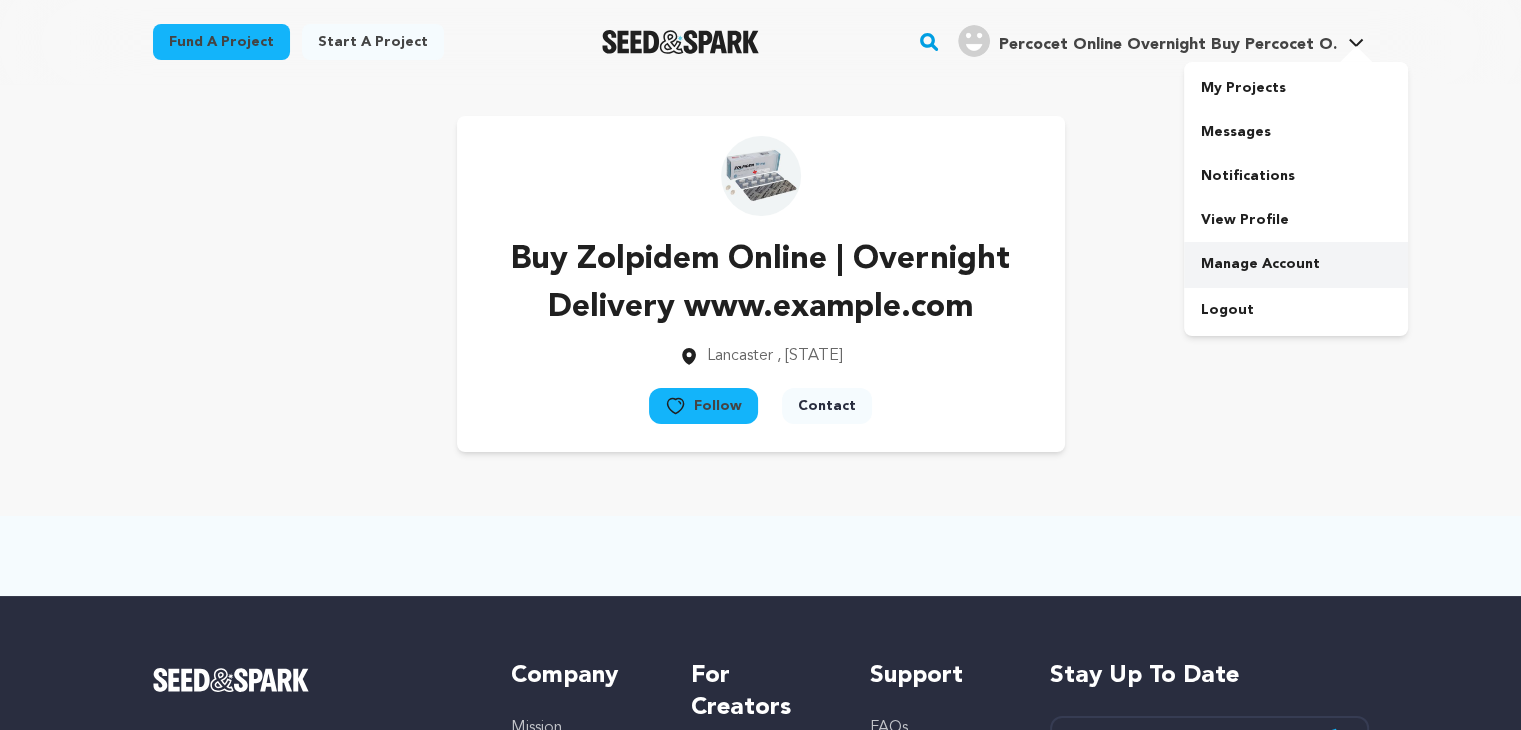 click on "Manage Account" at bounding box center [1296, 264] 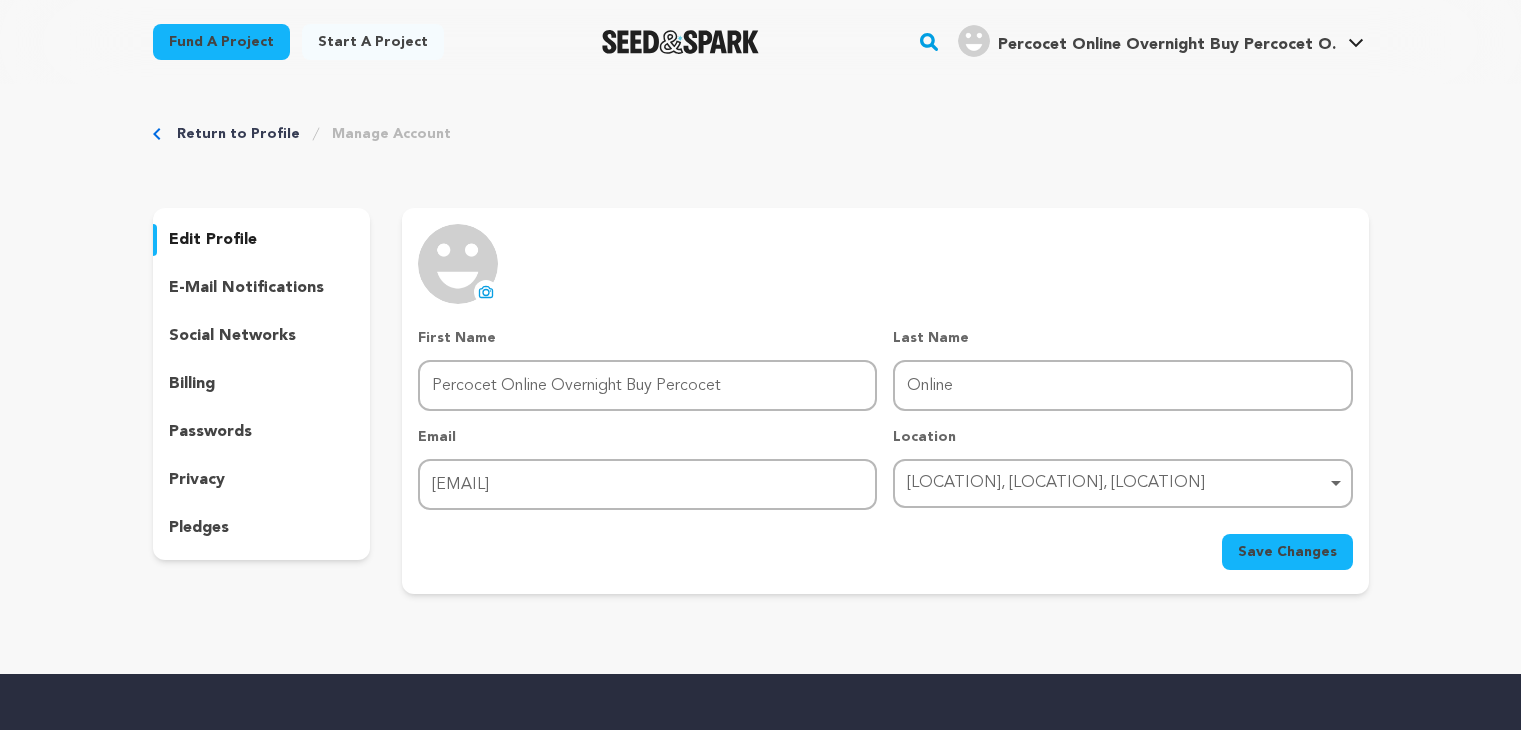 scroll, scrollTop: 0, scrollLeft: 0, axis: both 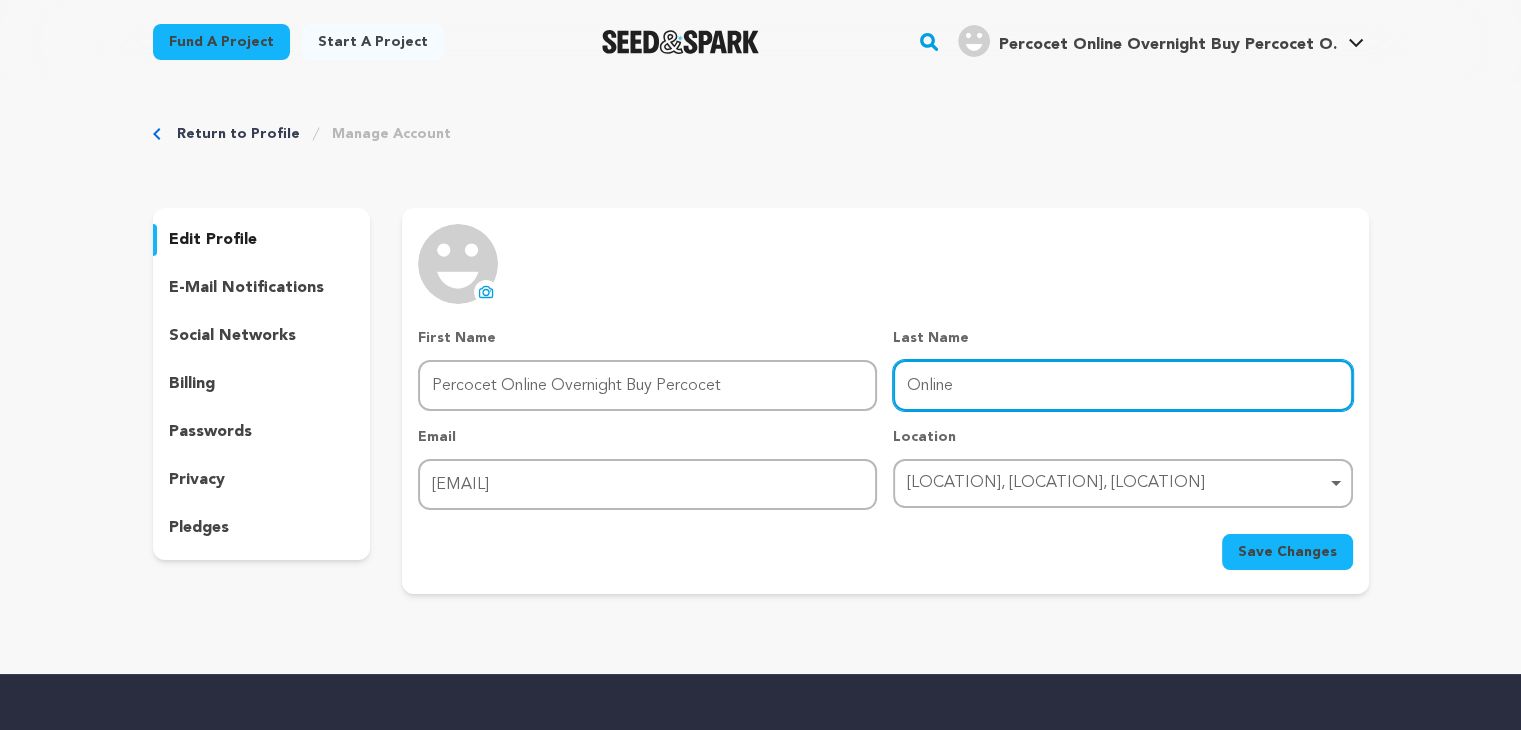 drag, startPoint x: 972, startPoint y: 385, endPoint x: 856, endPoint y: 400, distance: 116.965805 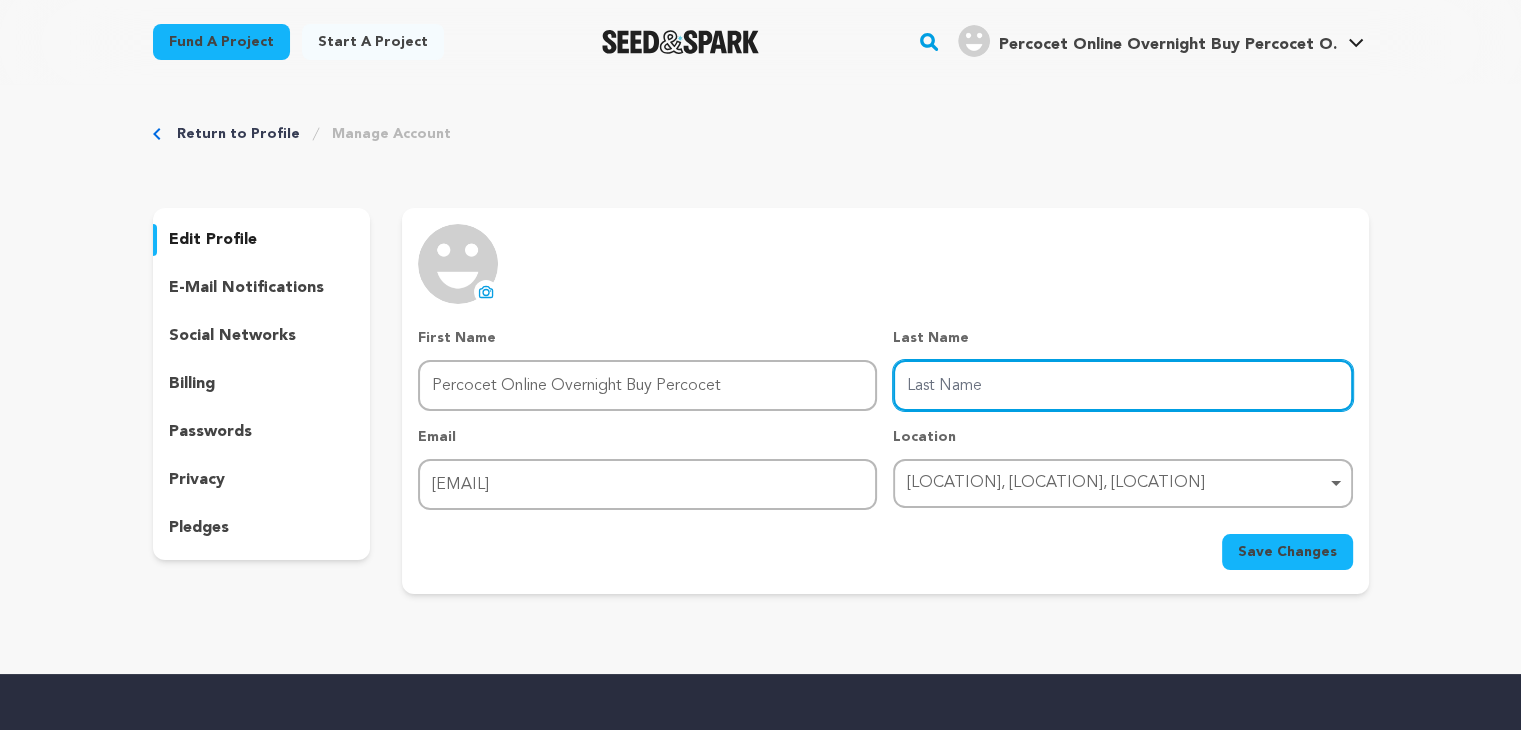 click on "Last Name" at bounding box center (1122, 385) 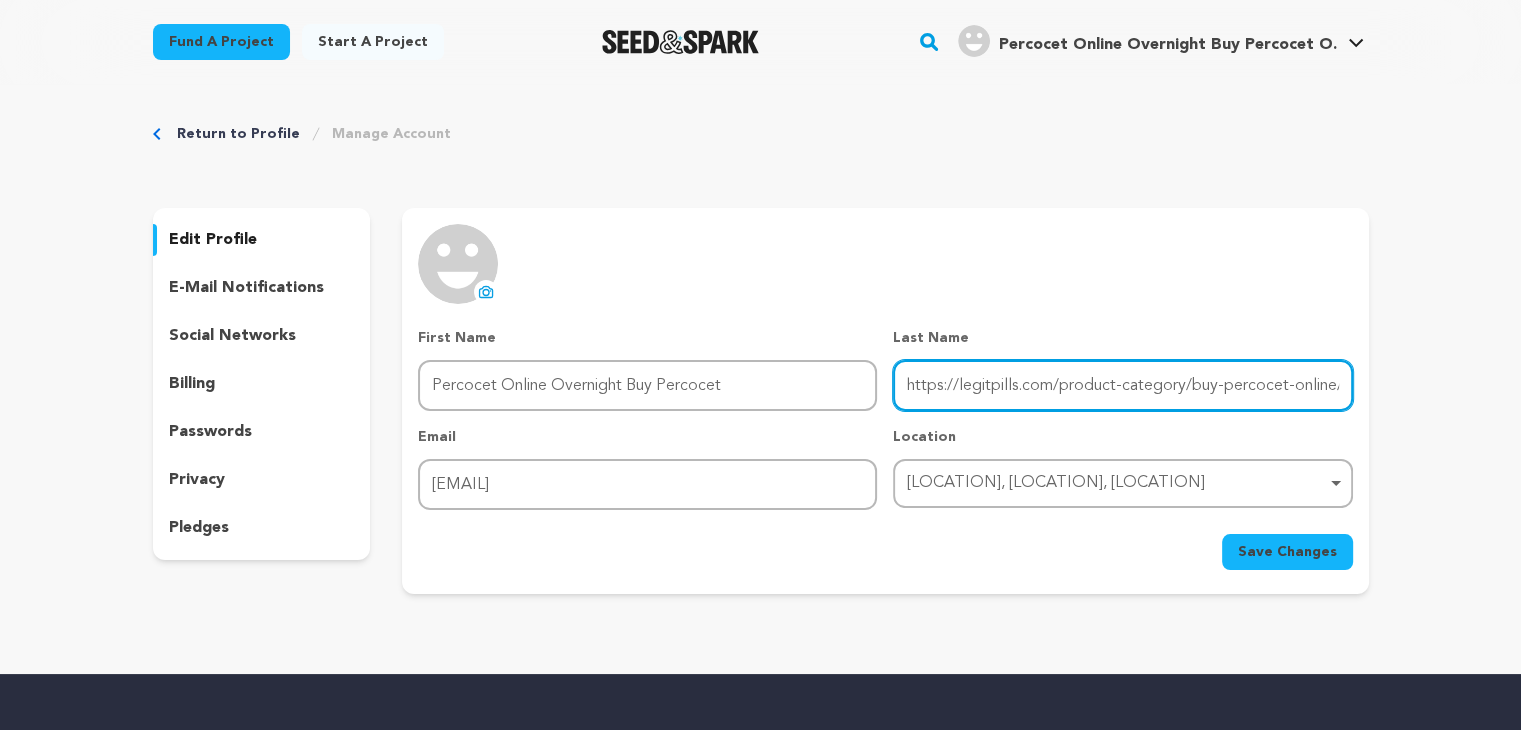 scroll, scrollTop: 0, scrollLeft: 0, axis: both 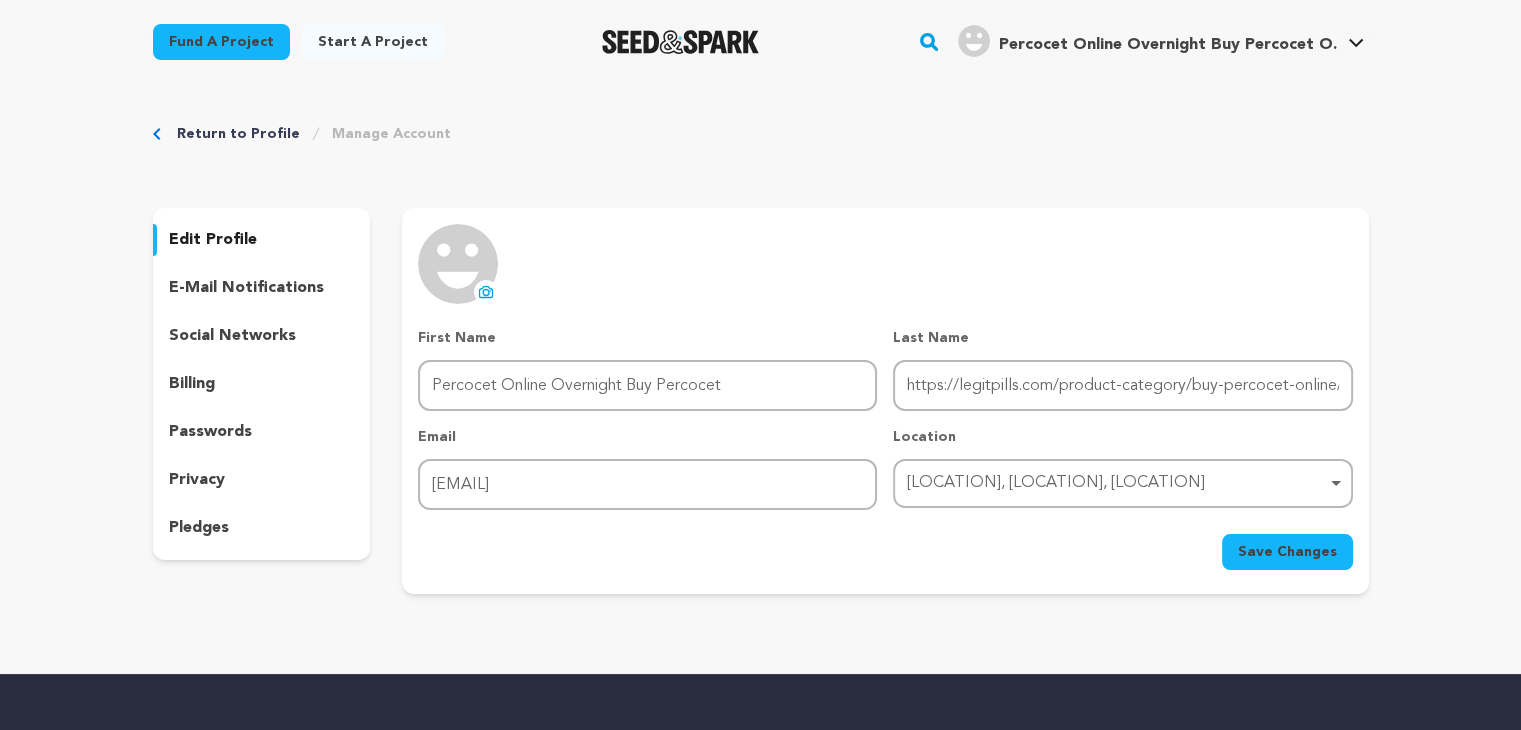 click on "Save Changes" at bounding box center [1287, 552] 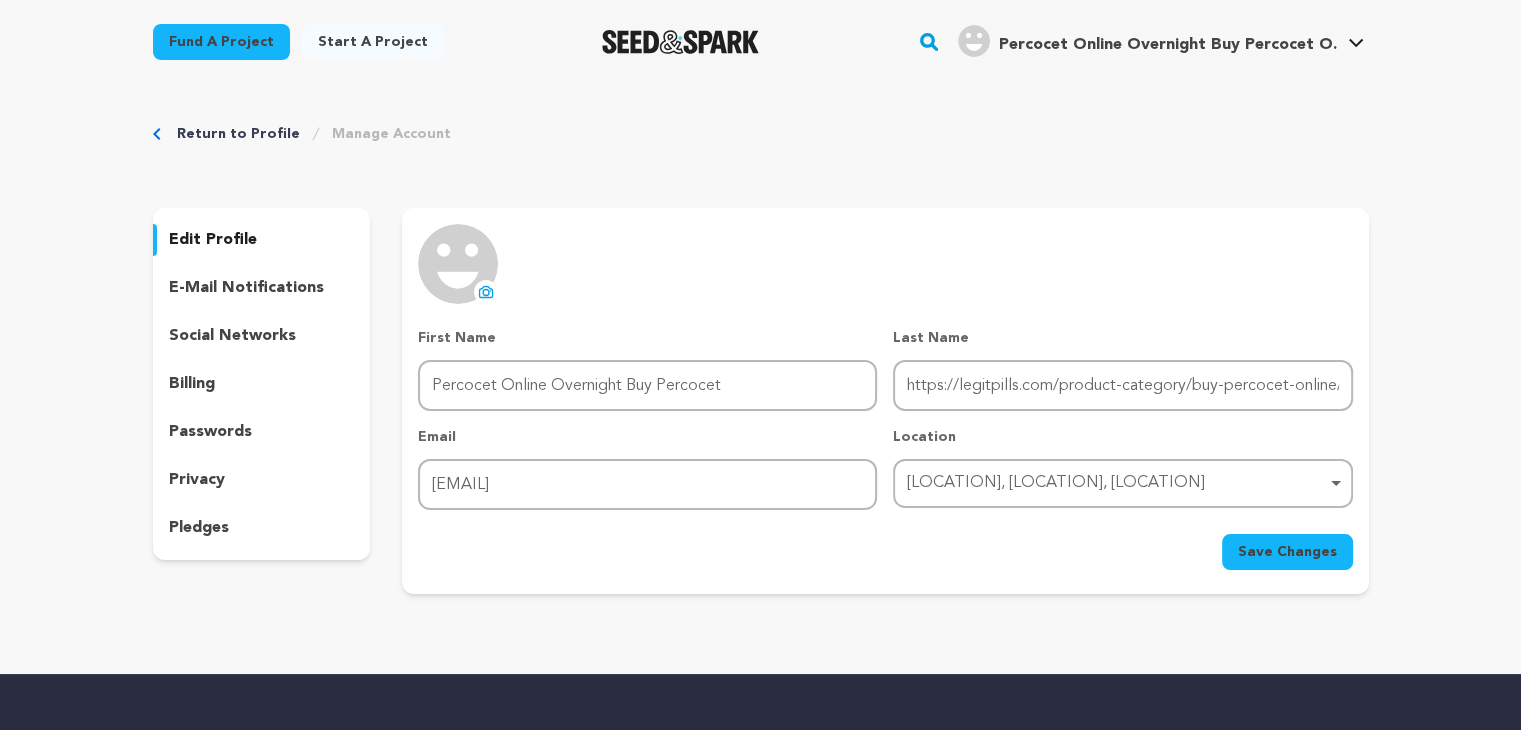 click on "Save Changes" at bounding box center [1287, 552] 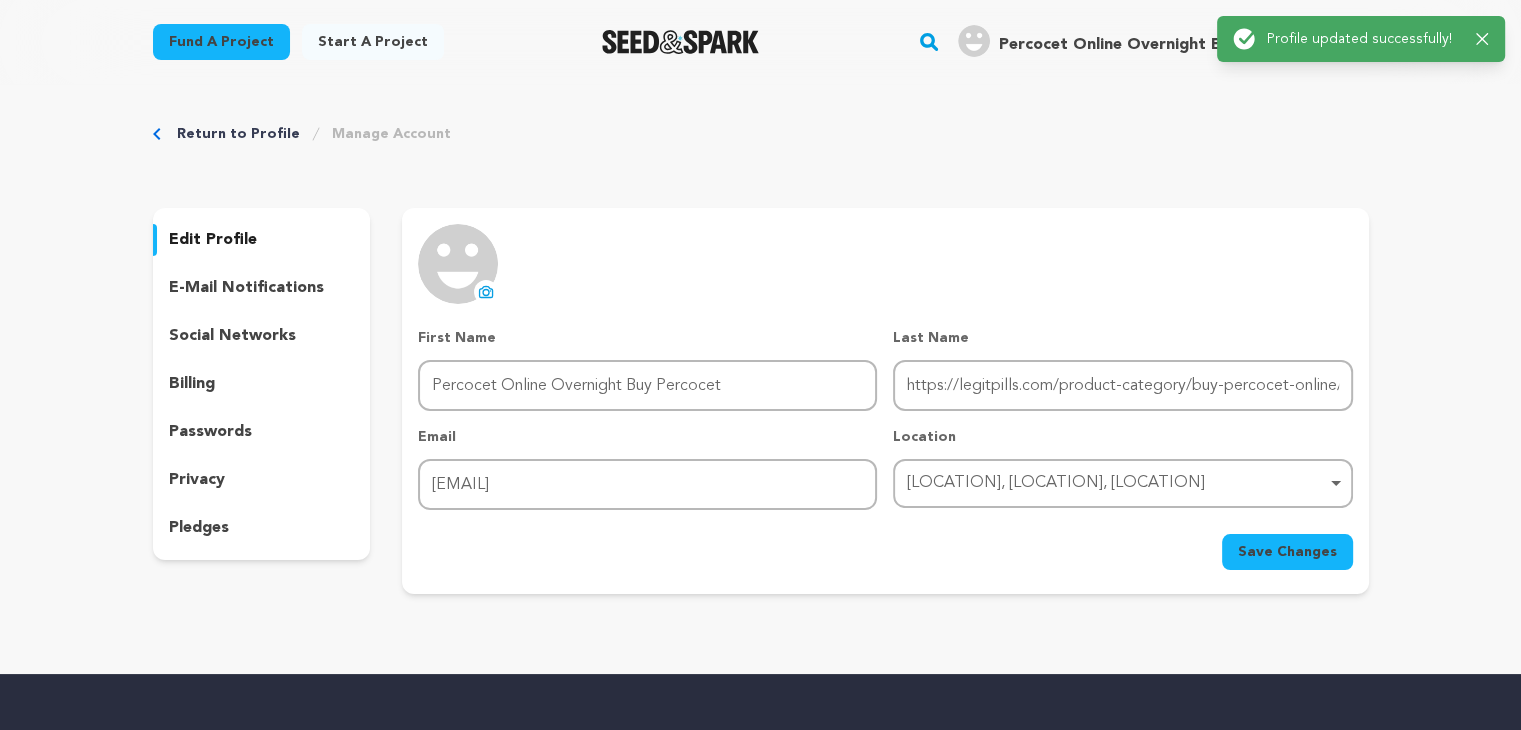 click on "Save Changes" at bounding box center (1287, 552) 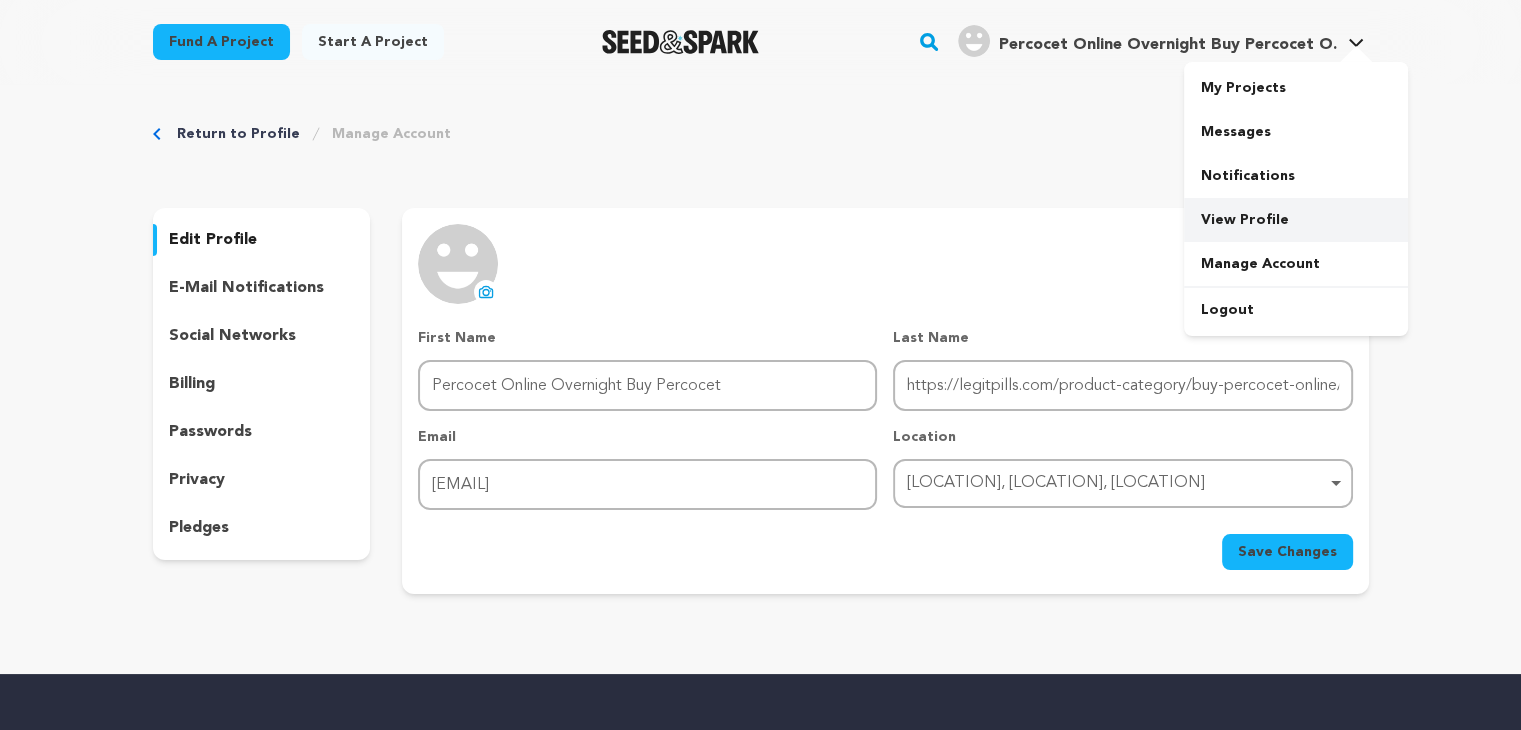 click on "View Profile" at bounding box center (1296, 220) 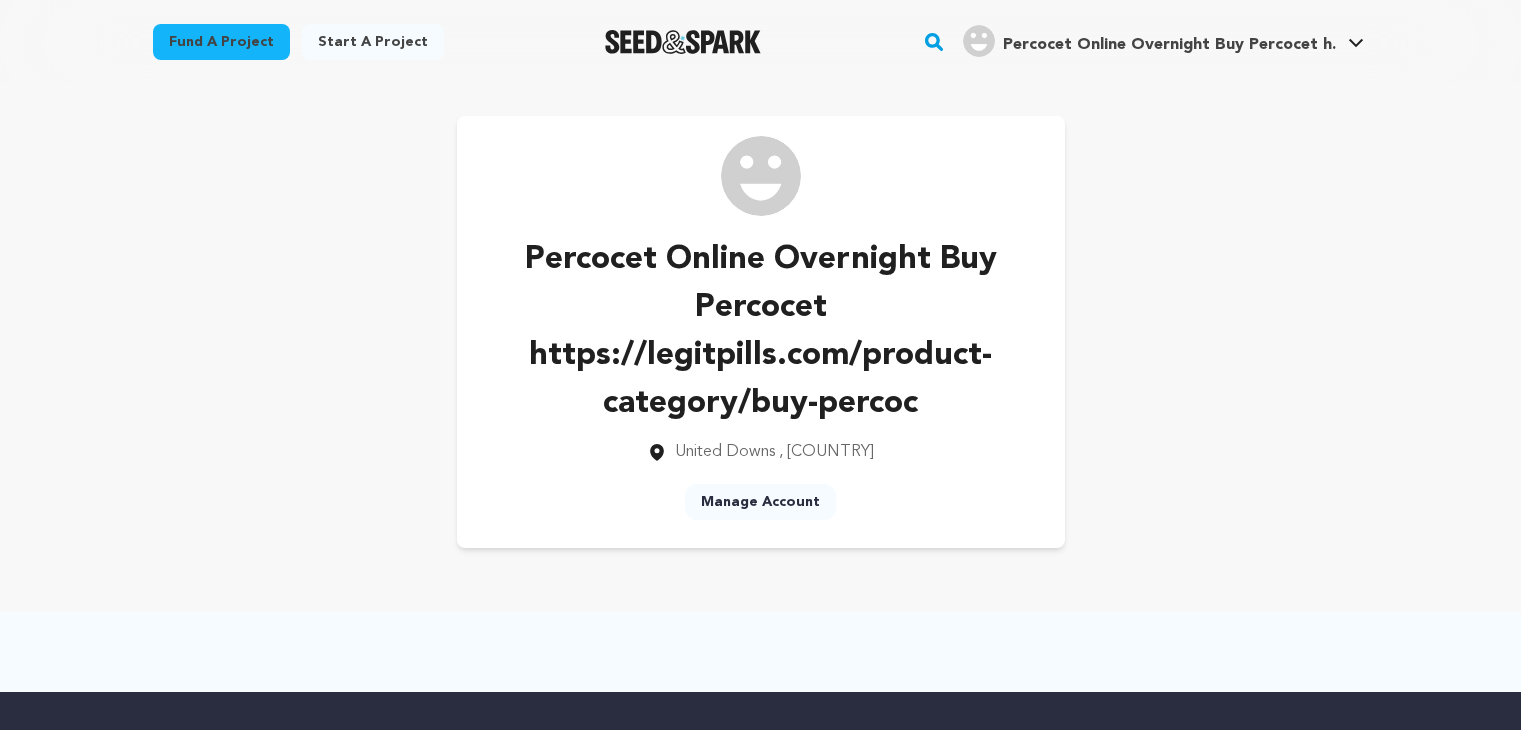 scroll, scrollTop: 0, scrollLeft: 0, axis: both 